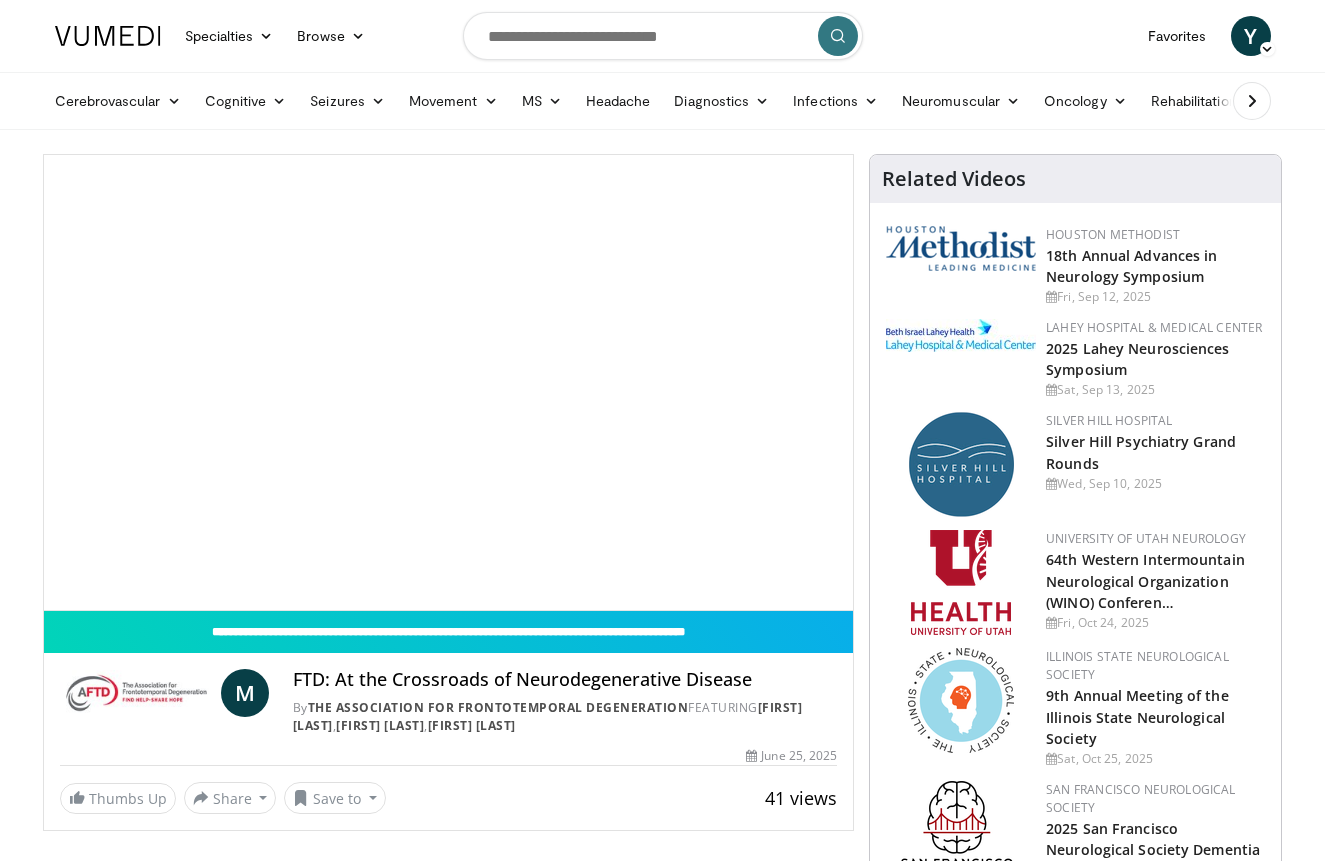 scroll, scrollTop: 0, scrollLeft: 0, axis: both 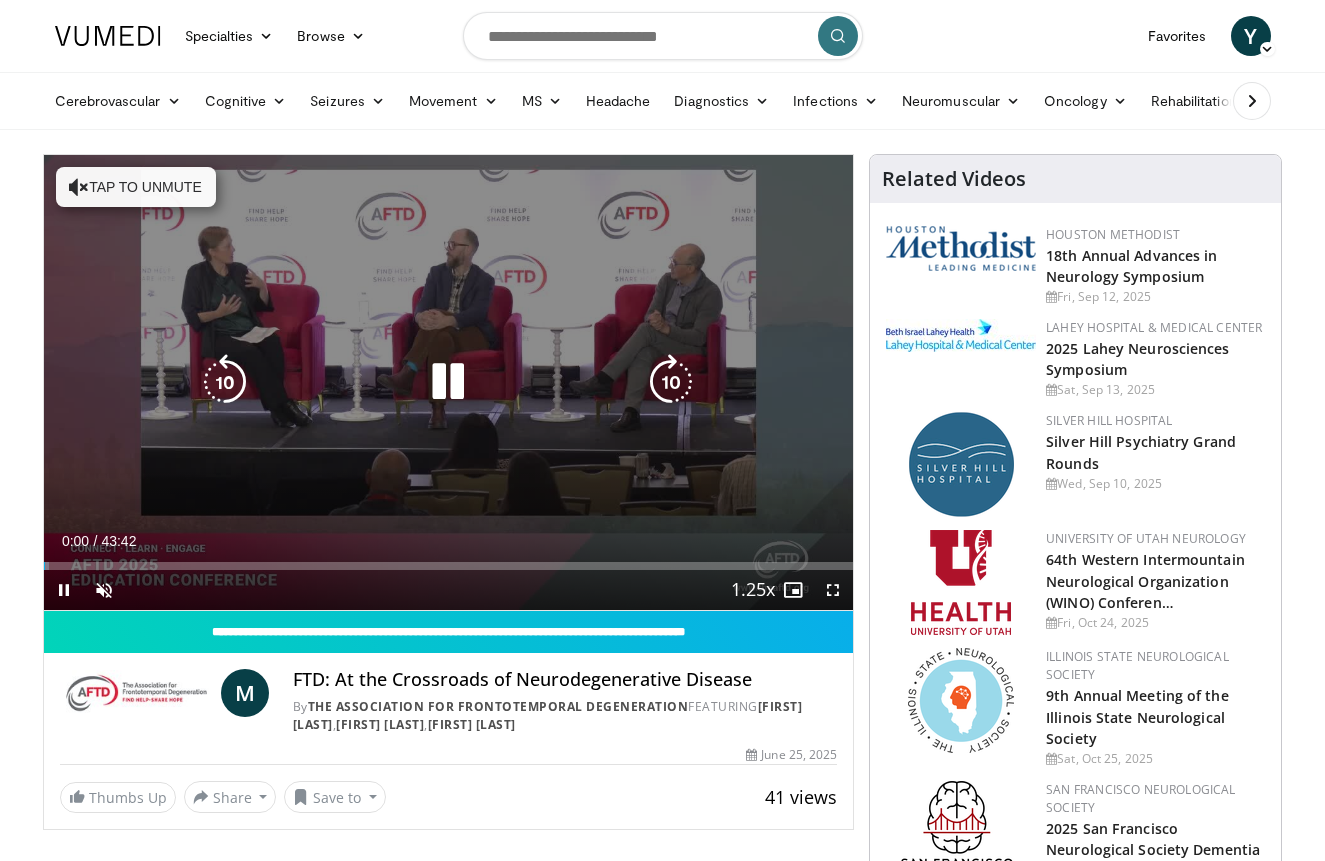 click on "Tap to unmute" at bounding box center (136, 187) 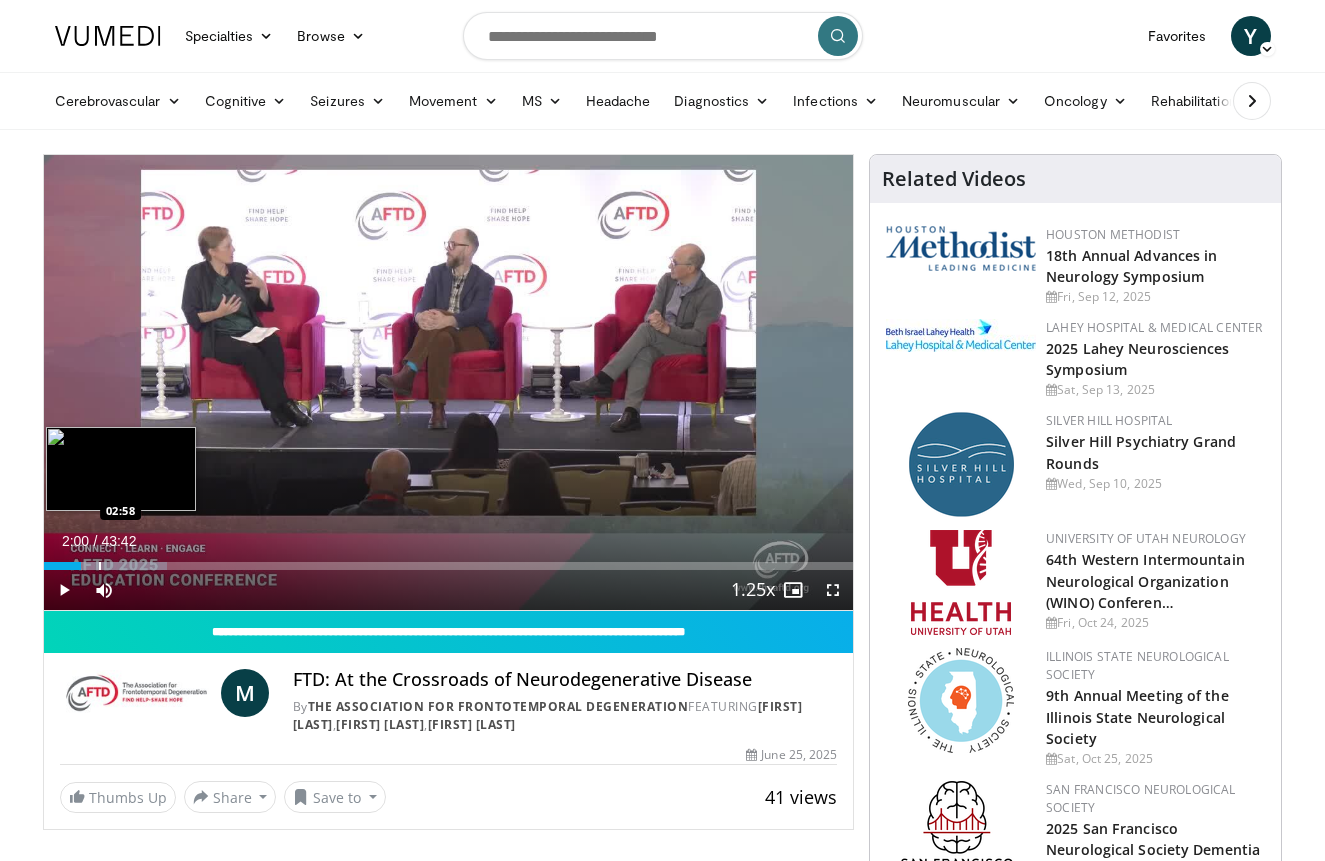 click at bounding box center [100, 566] 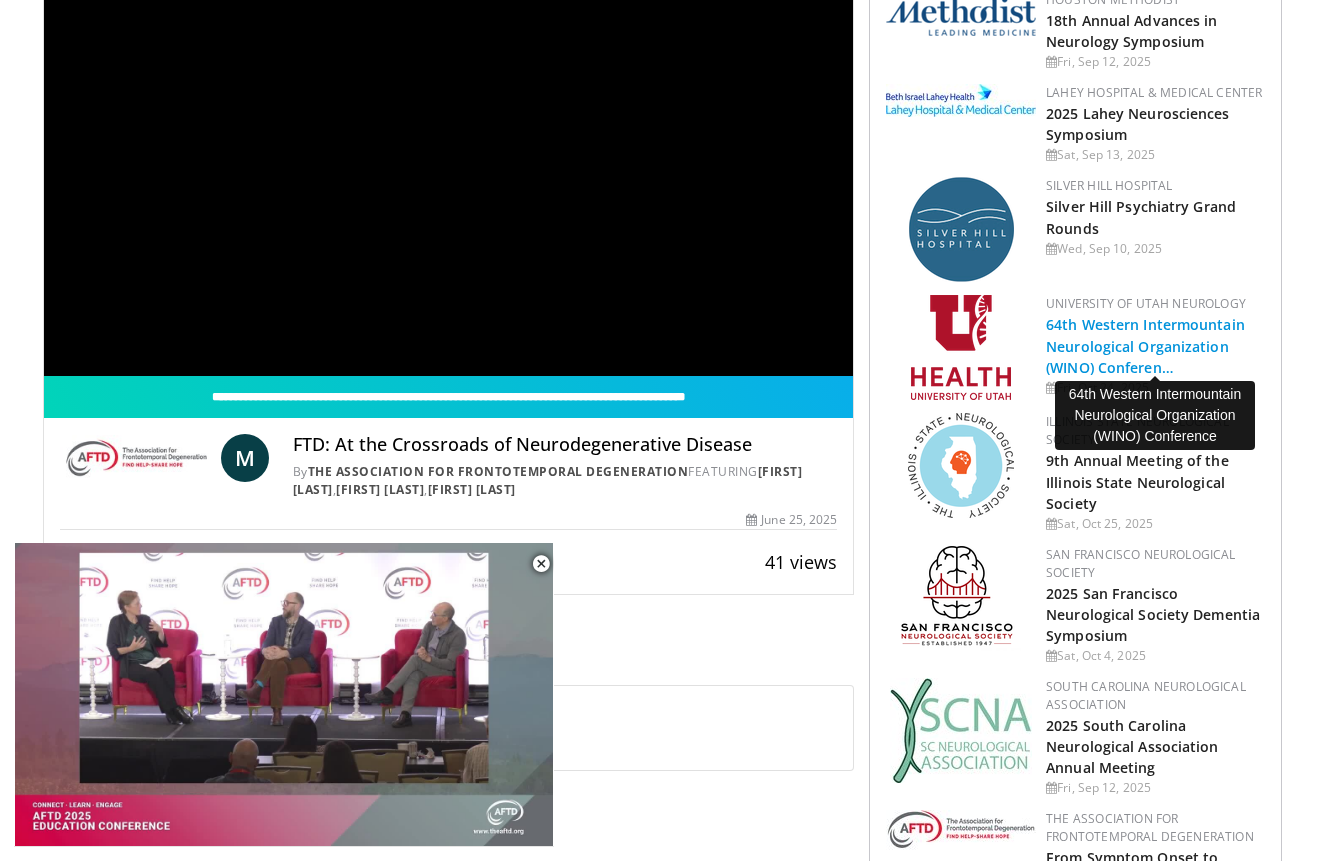 scroll, scrollTop: 264, scrollLeft: 0, axis: vertical 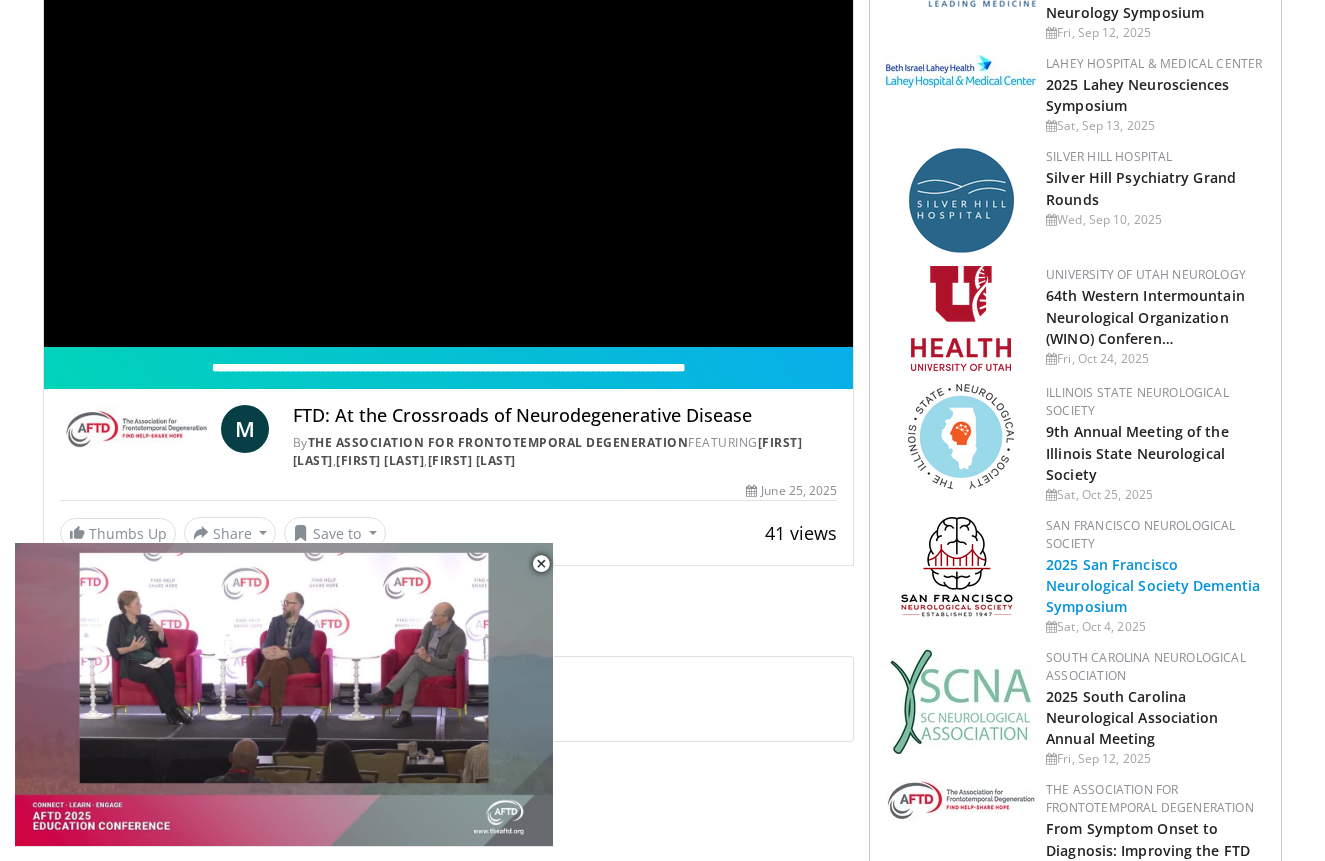 click on "2025 San Francisco Neurological Society Dementia Symposium" at bounding box center (1153, 585) 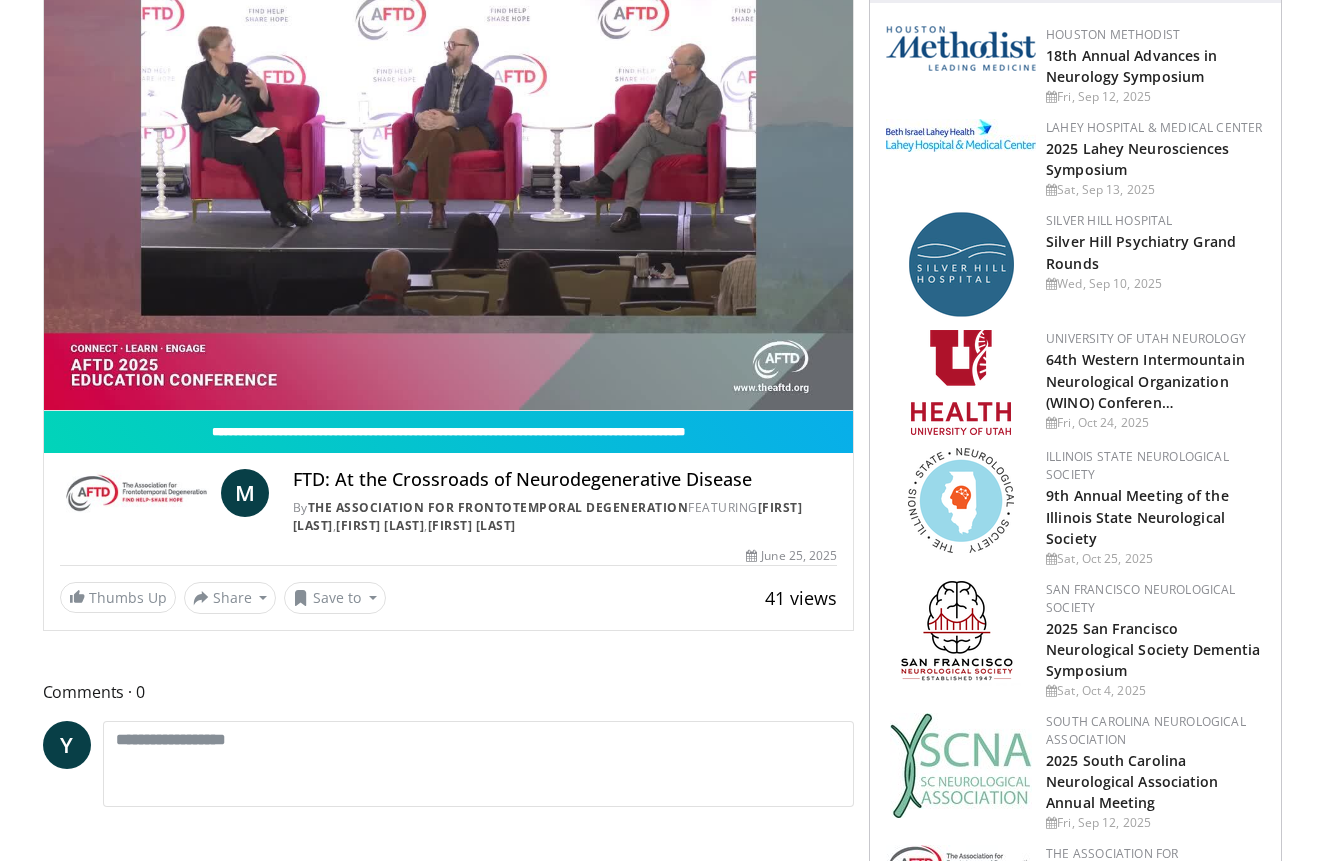 scroll, scrollTop: 196, scrollLeft: 0, axis: vertical 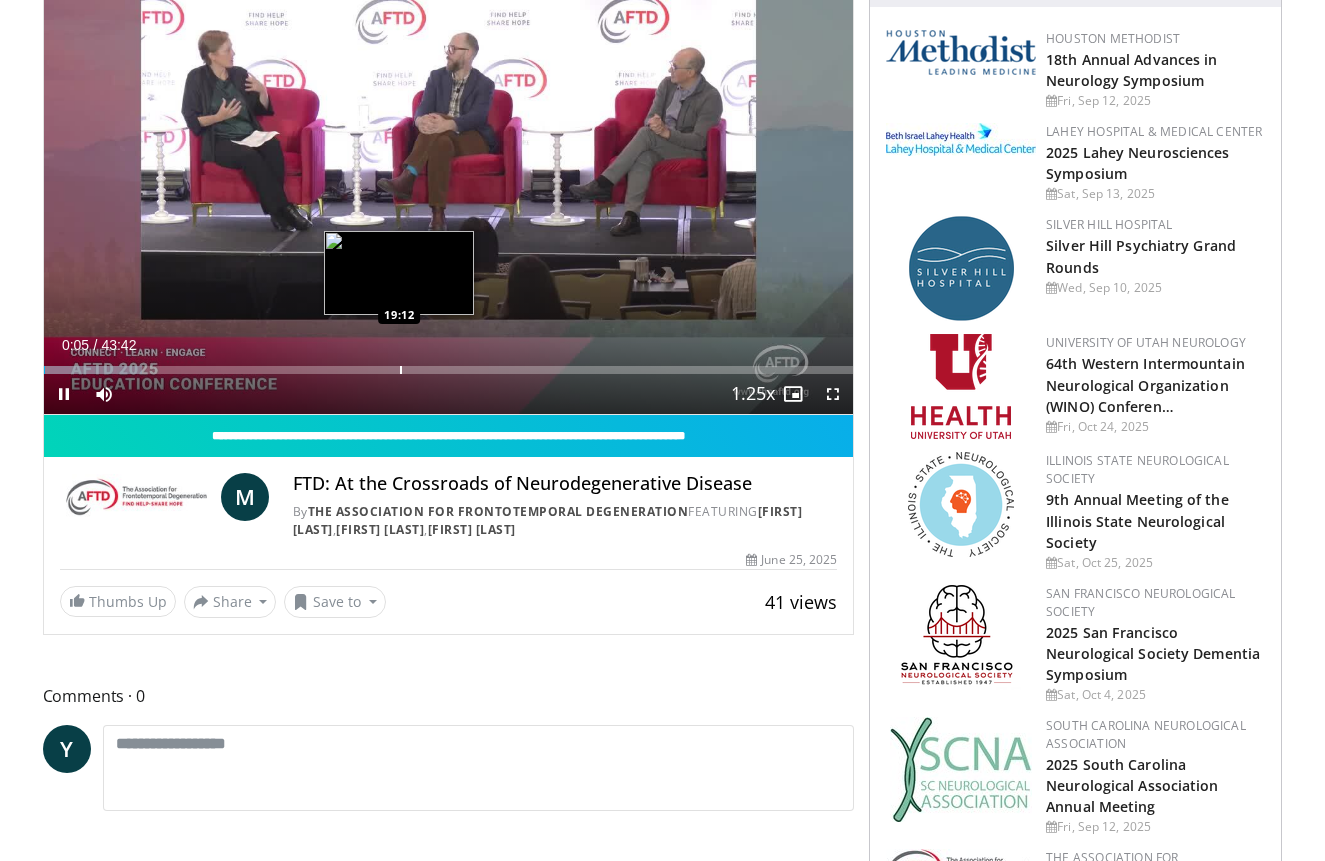 click at bounding box center (401, 370) 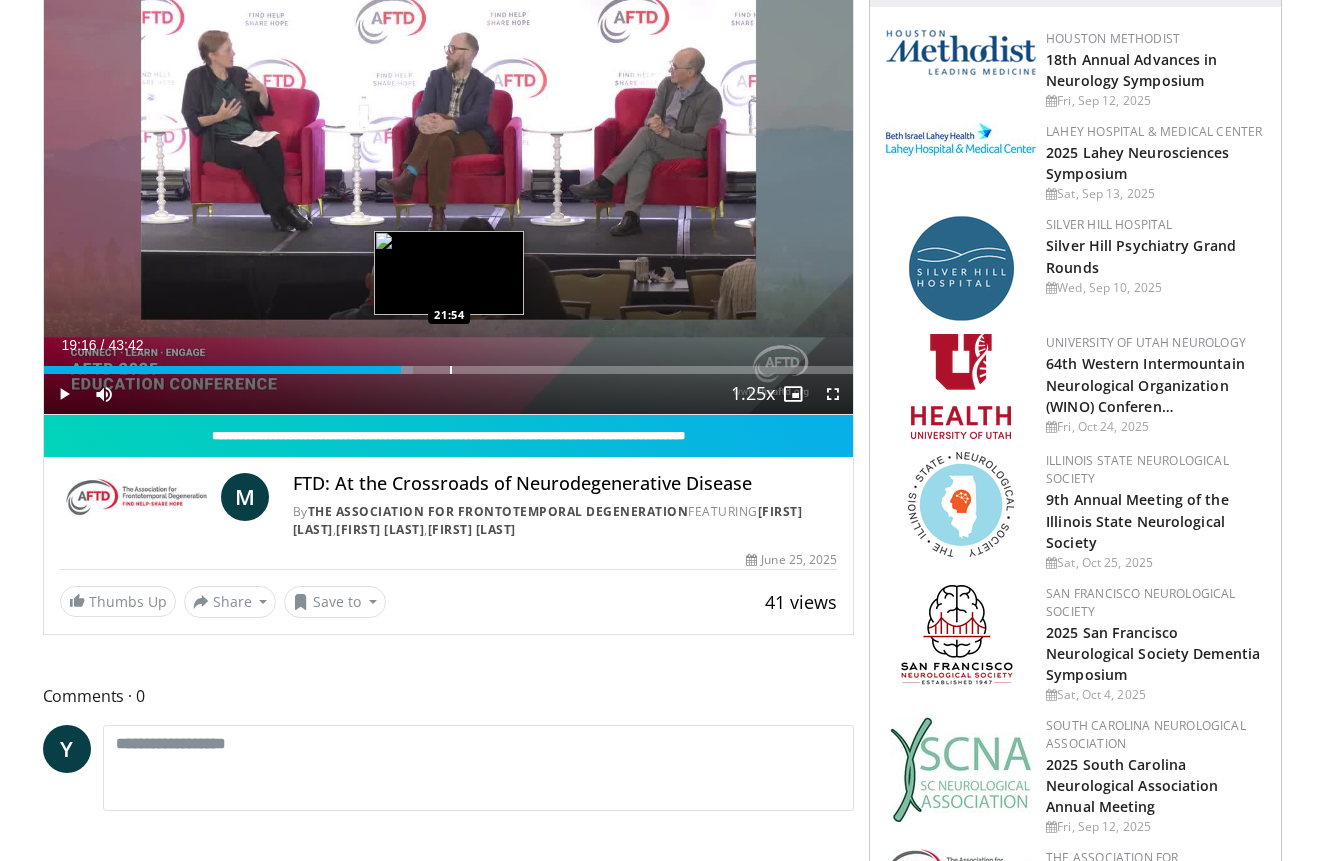 click on "Loaded :  45.68% 19:16 21:54" at bounding box center [449, 364] 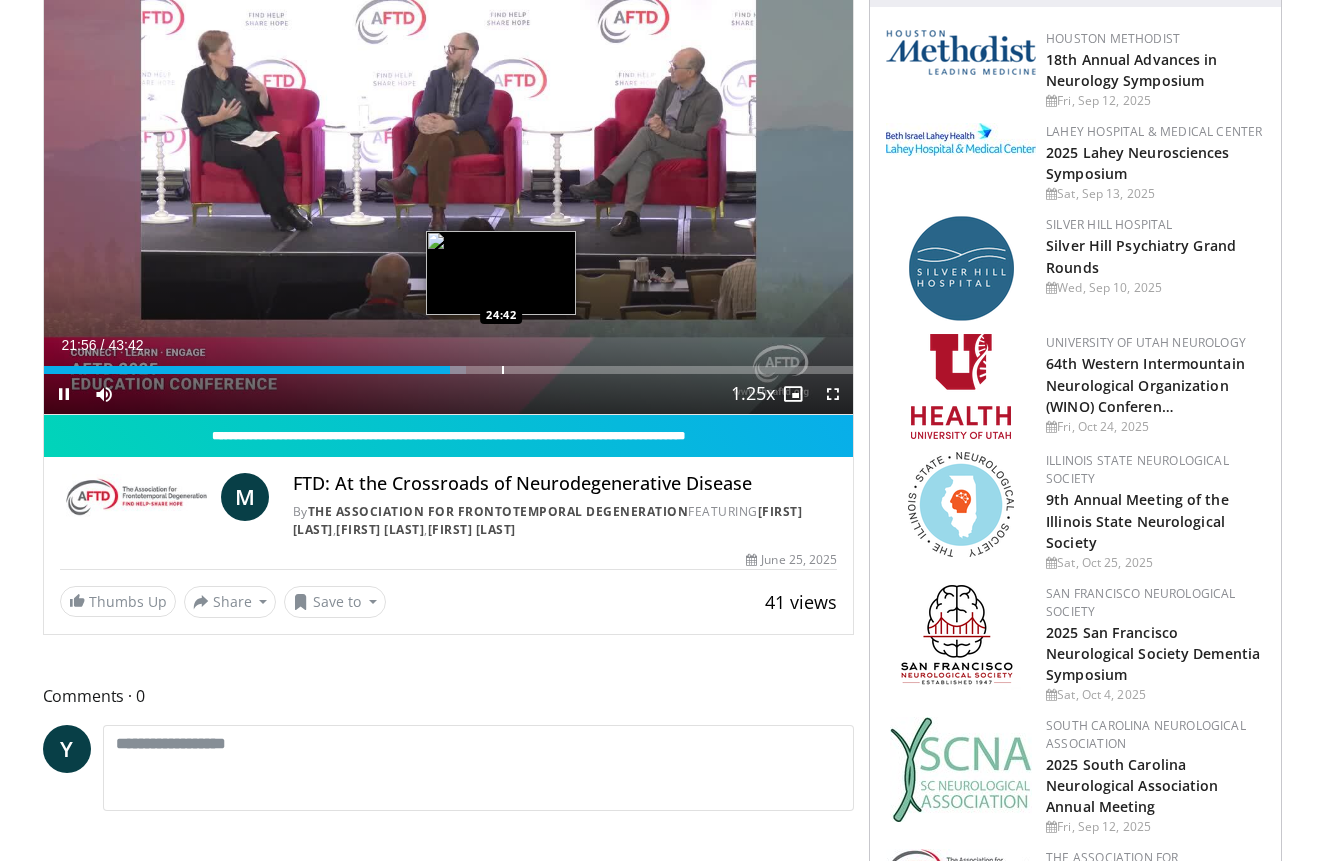 click at bounding box center [503, 370] 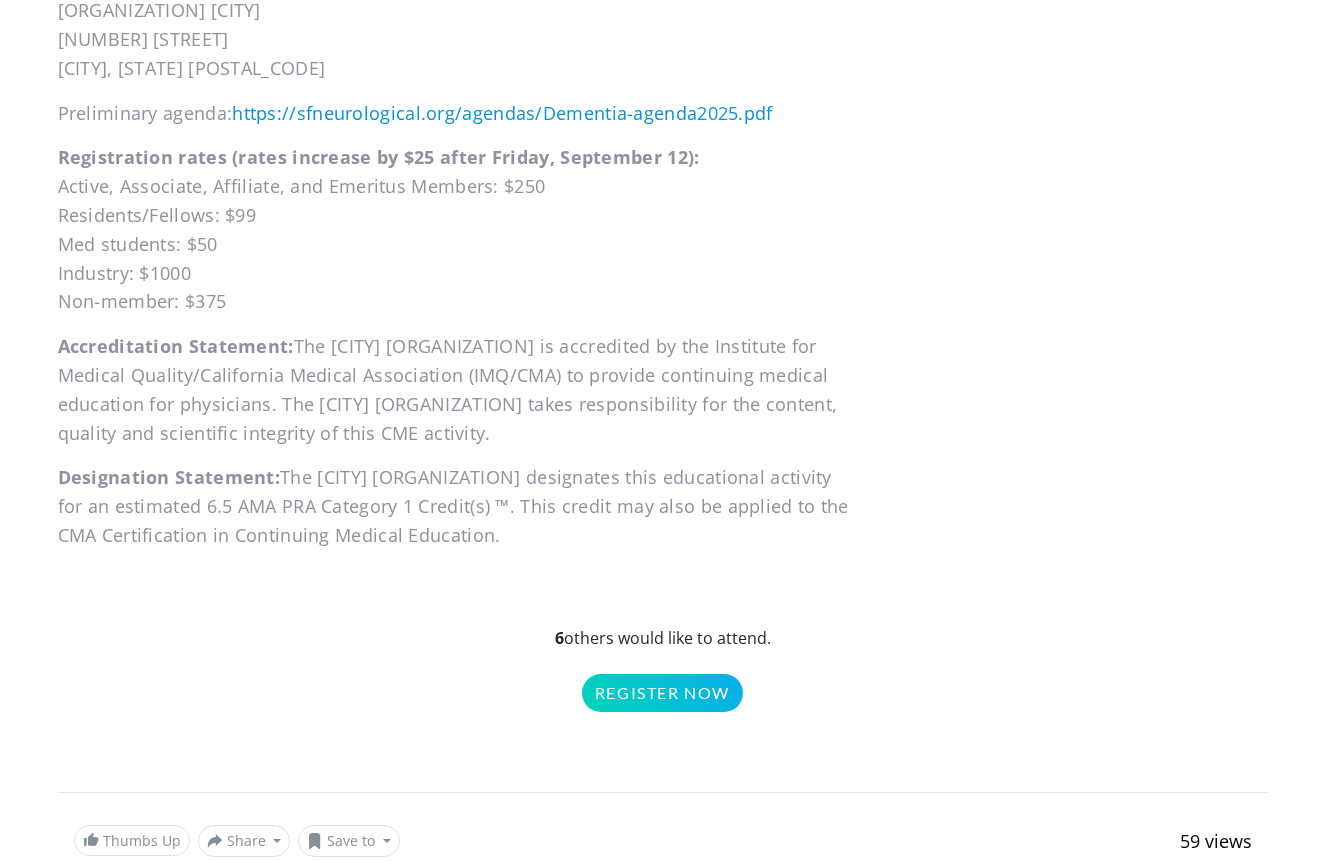 scroll, scrollTop: 1128, scrollLeft: 0, axis: vertical 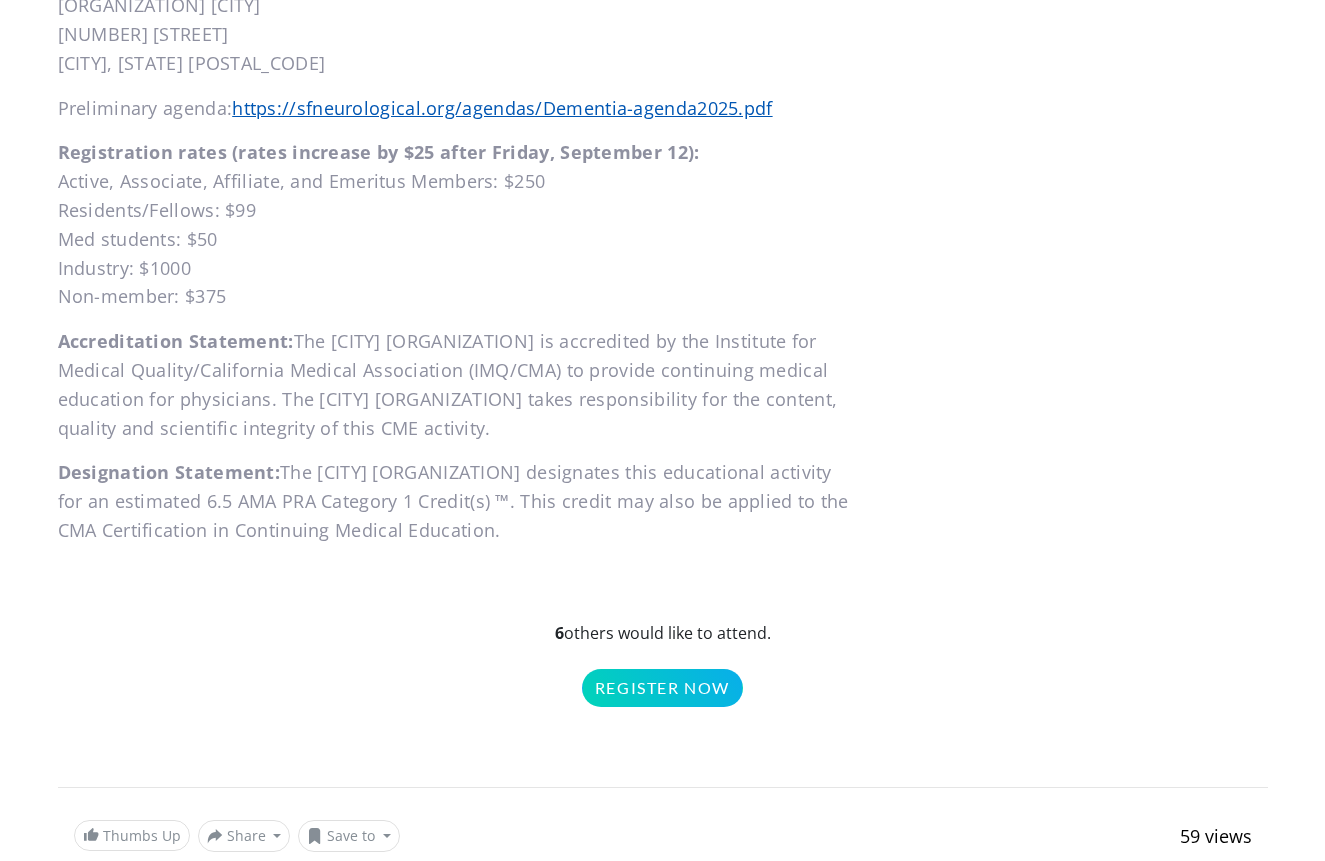 click on "https://sfneurological.org/agendas/Dementia-agenda2025.pdf" at bounding box center (502, 108) 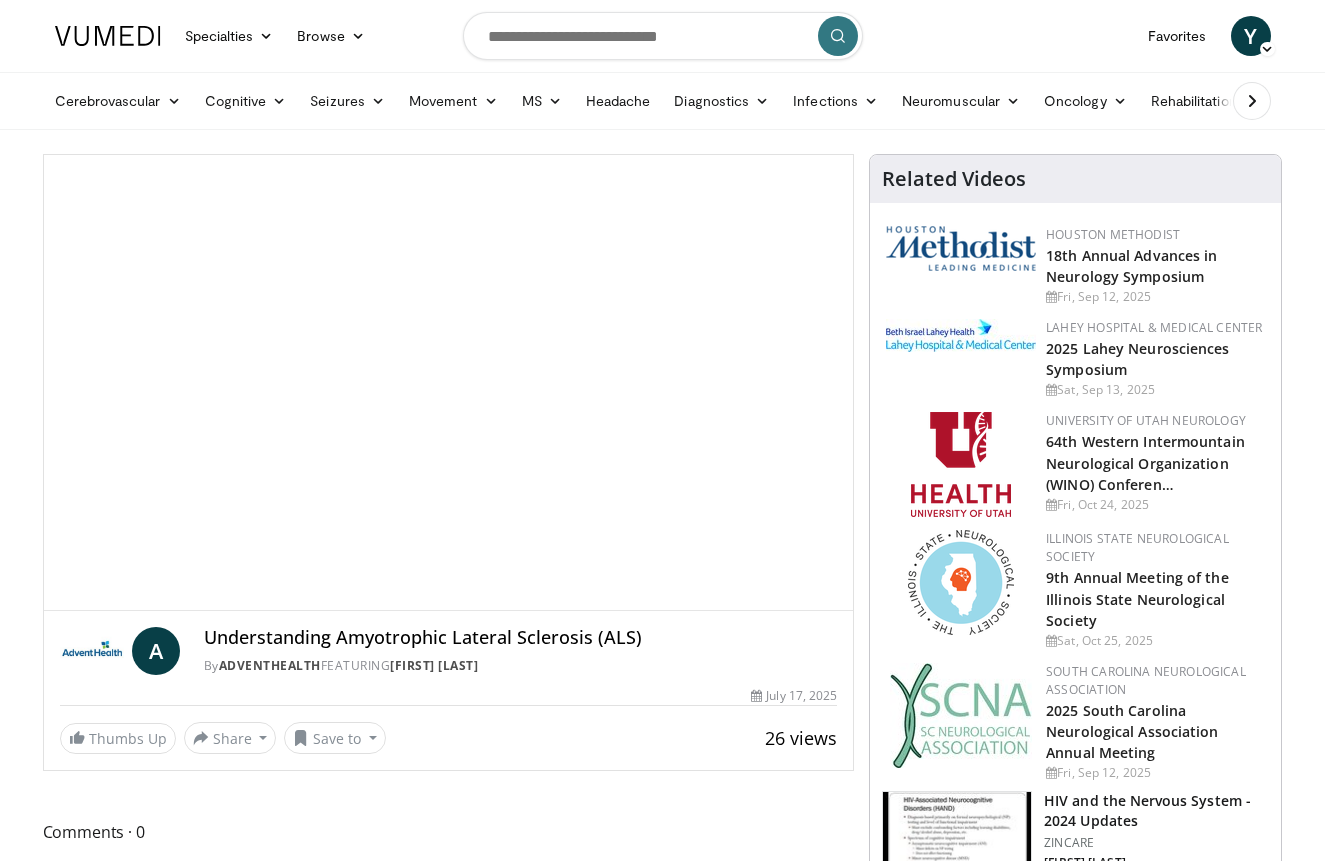 scroll, scrollTop: 0, scrollLeft: 0, axis: both 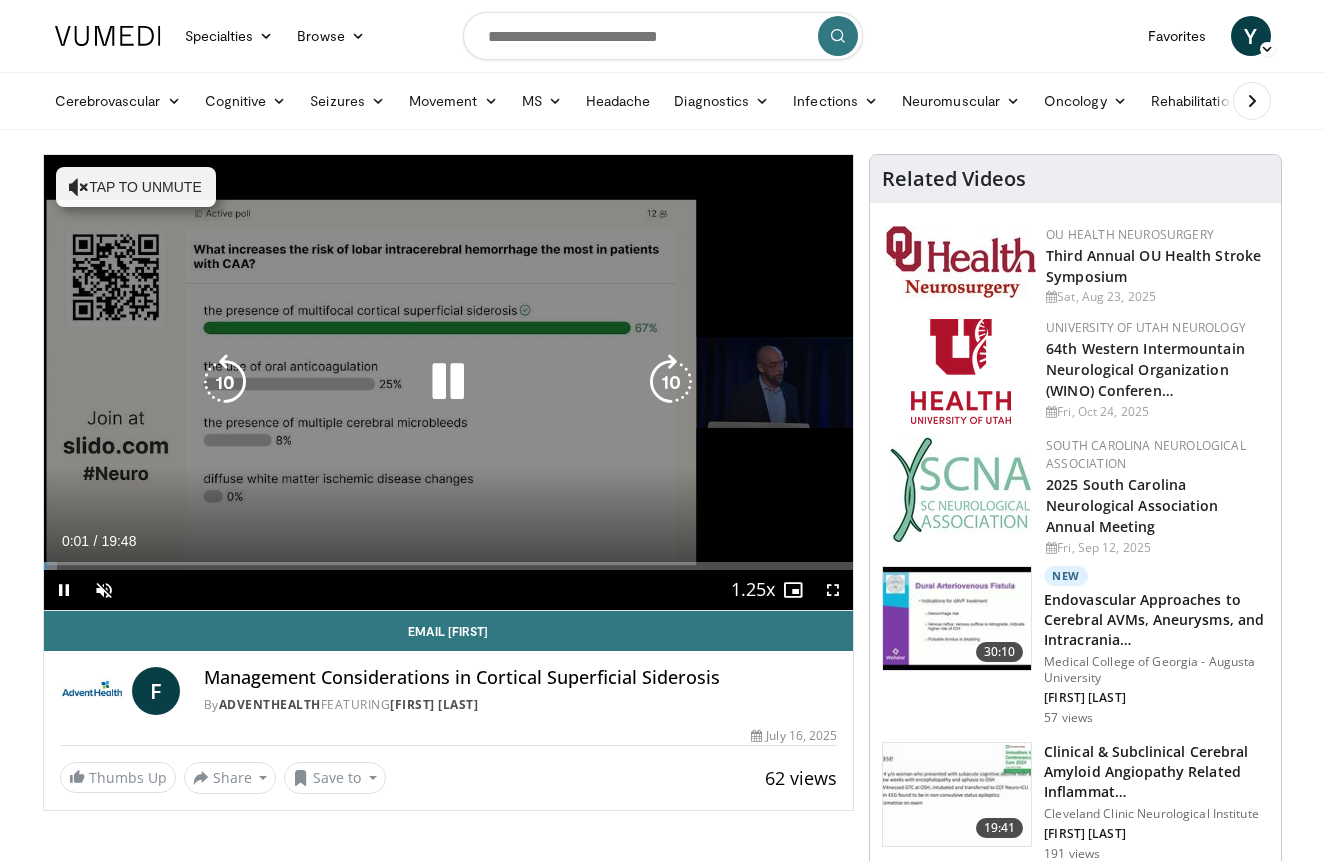 click at bounding box center [79, 187] 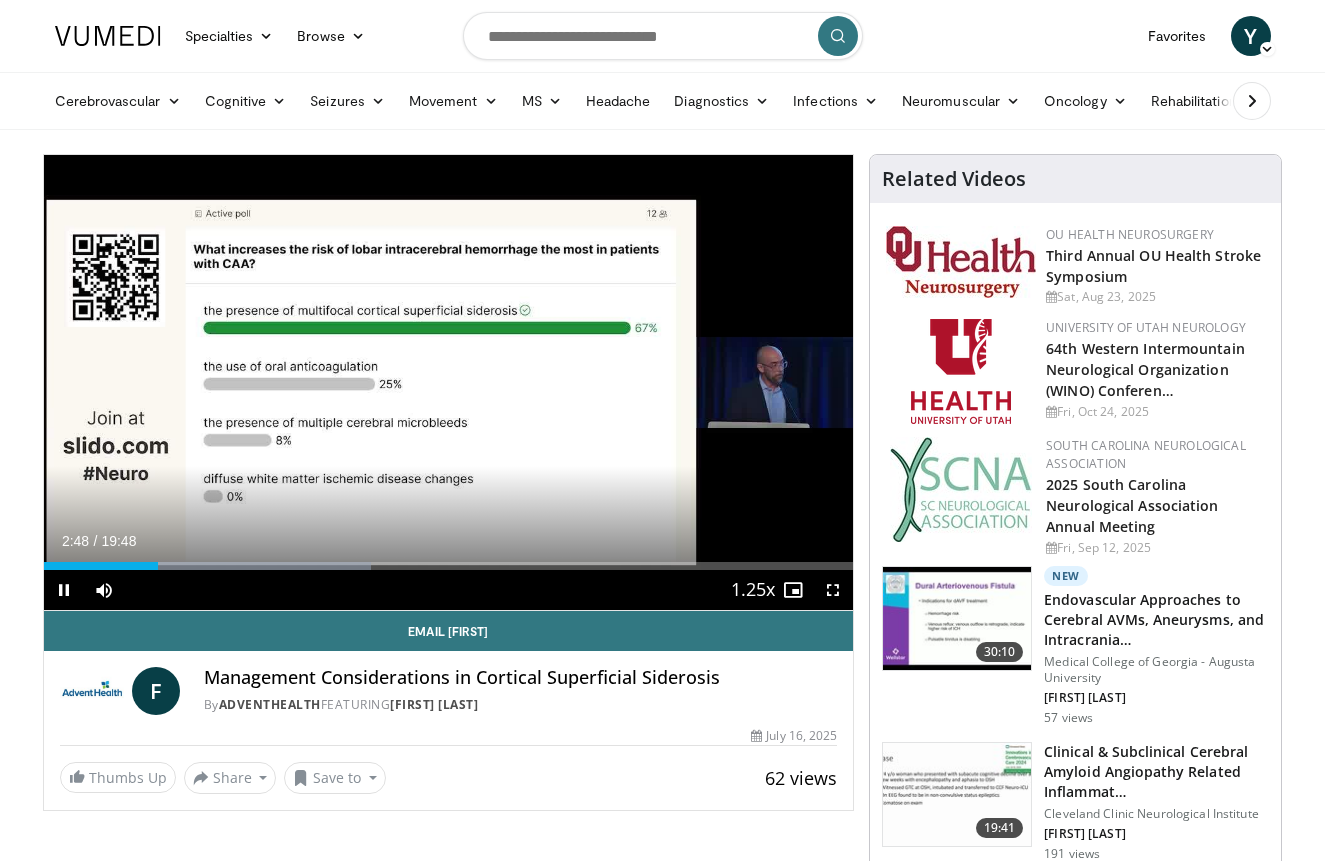 click at bounding box center [833, 590] 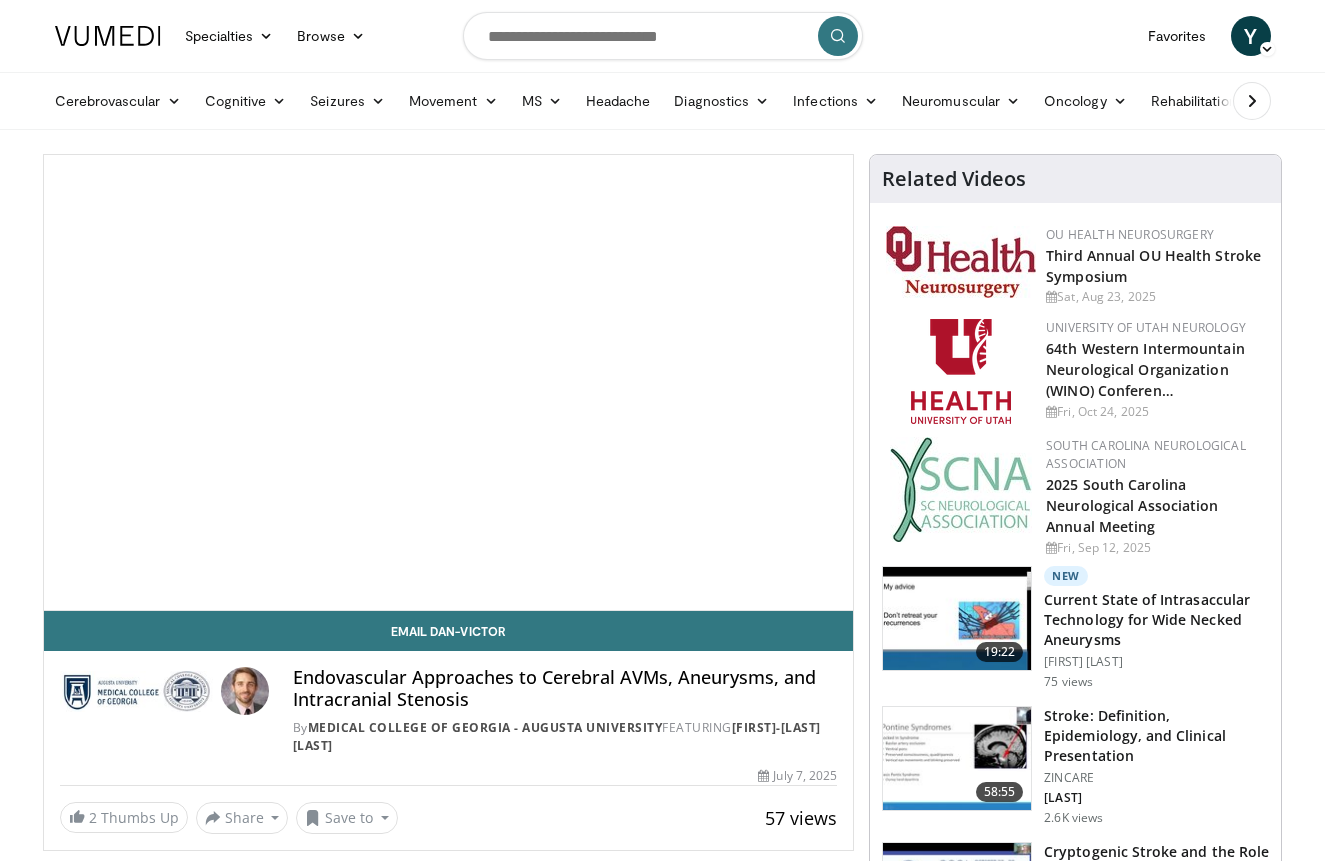 scroll, scrollTop: 0, scrollLeft: 0, axis: both 